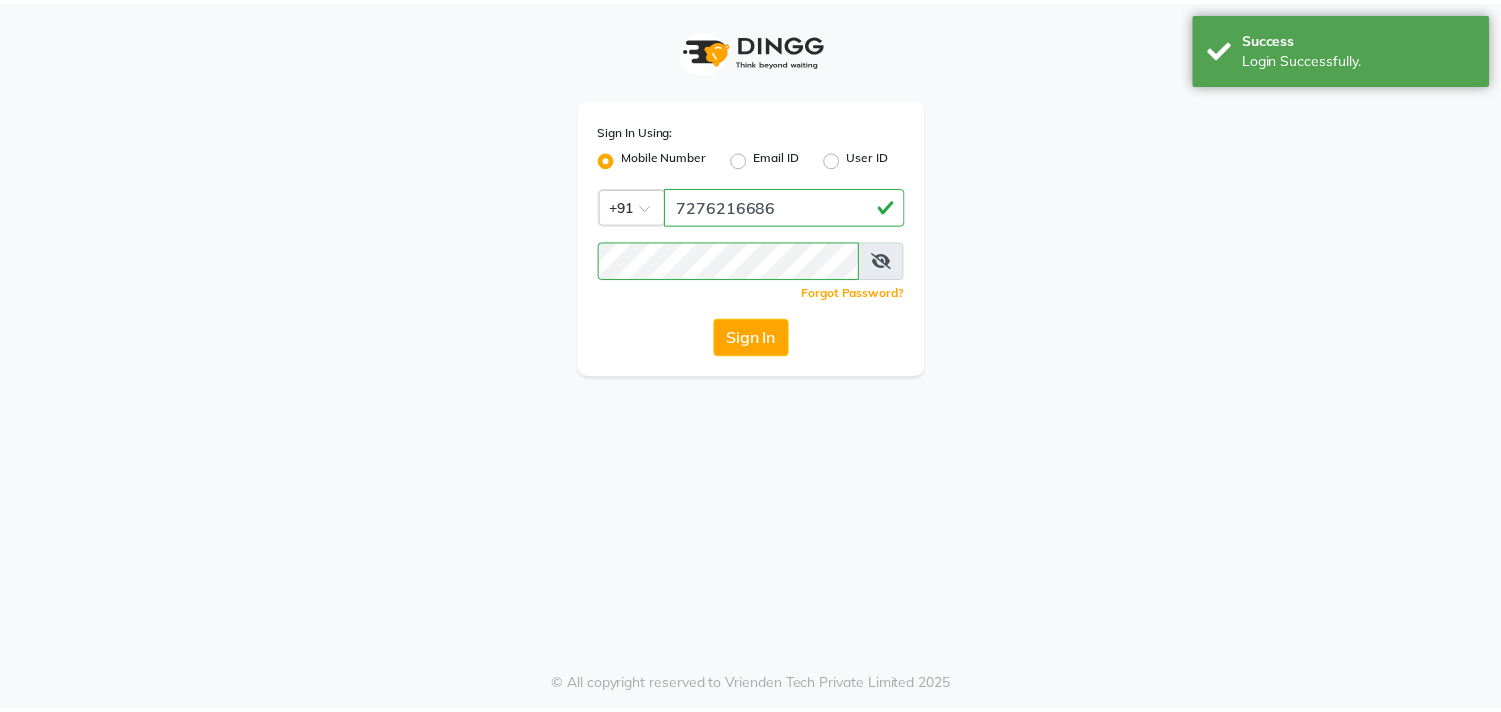 scroll, scrollTop: 0, scrollLeft: 0, axis: both 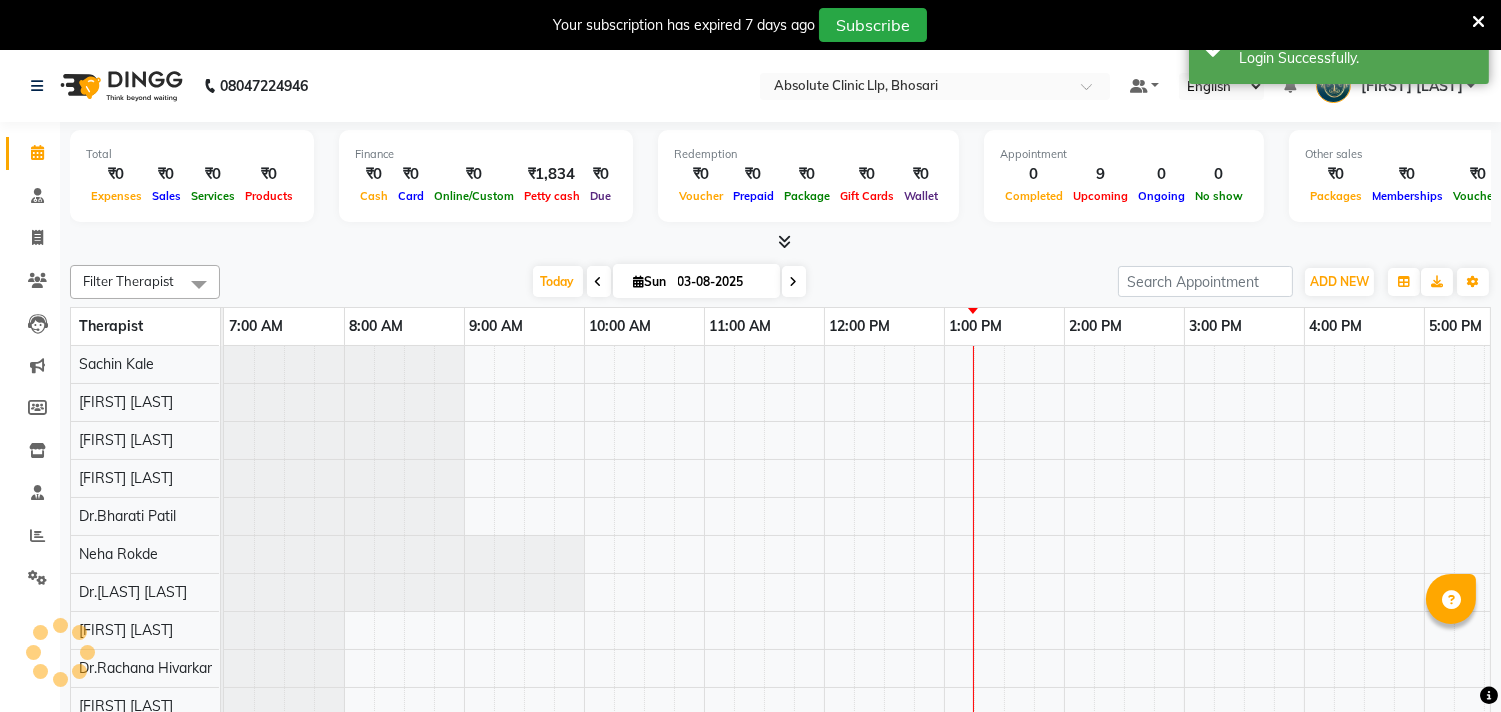 select on "en" 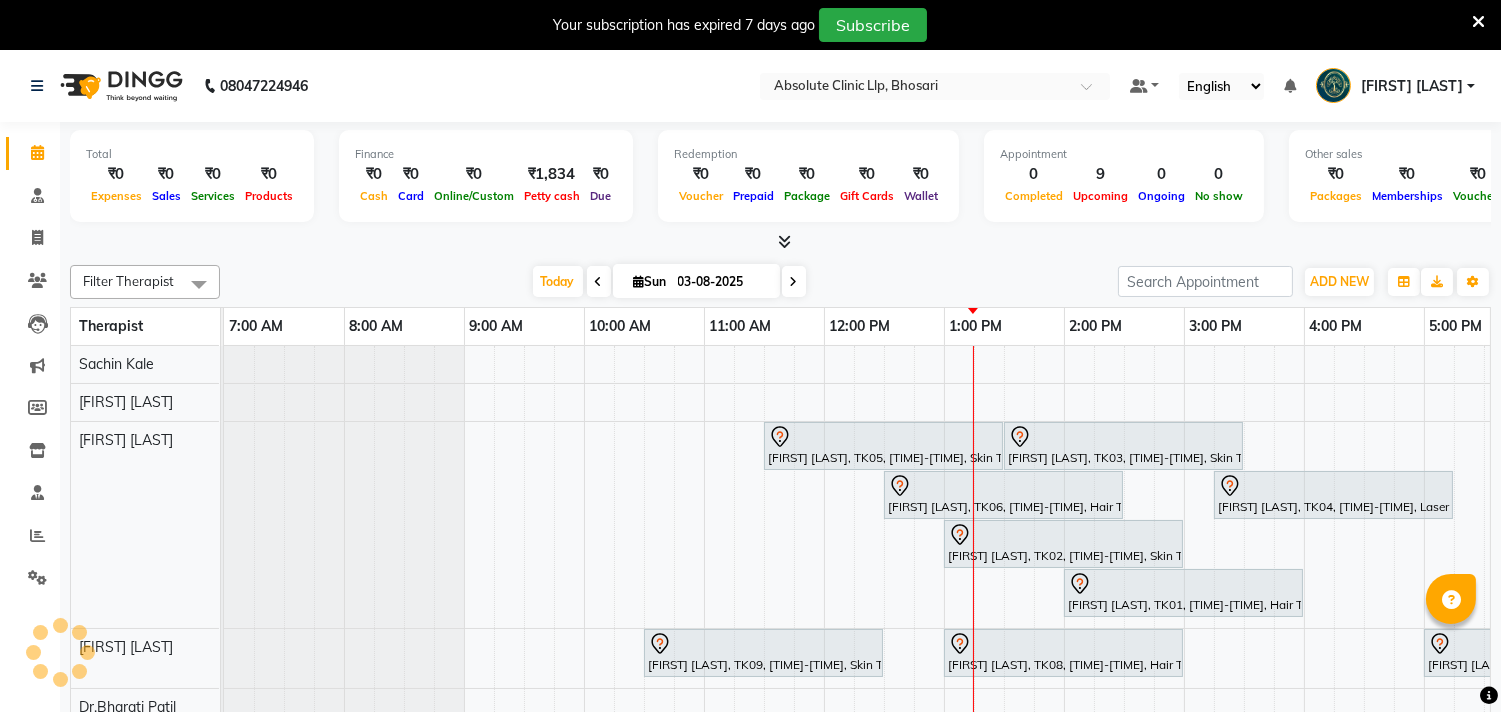scroll, scrollTop: 0, scrollLeft: 0, axis: both 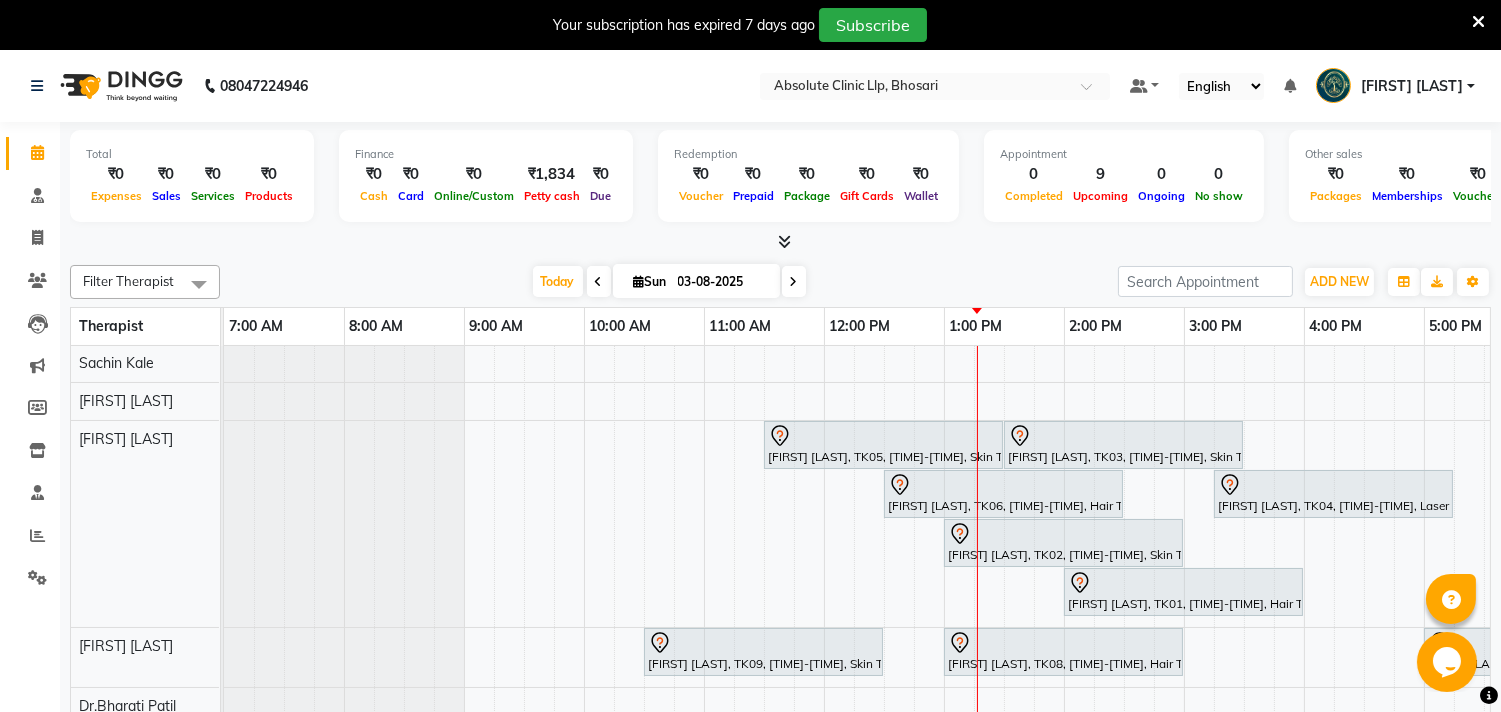 click at bounding box center (1478, 22) 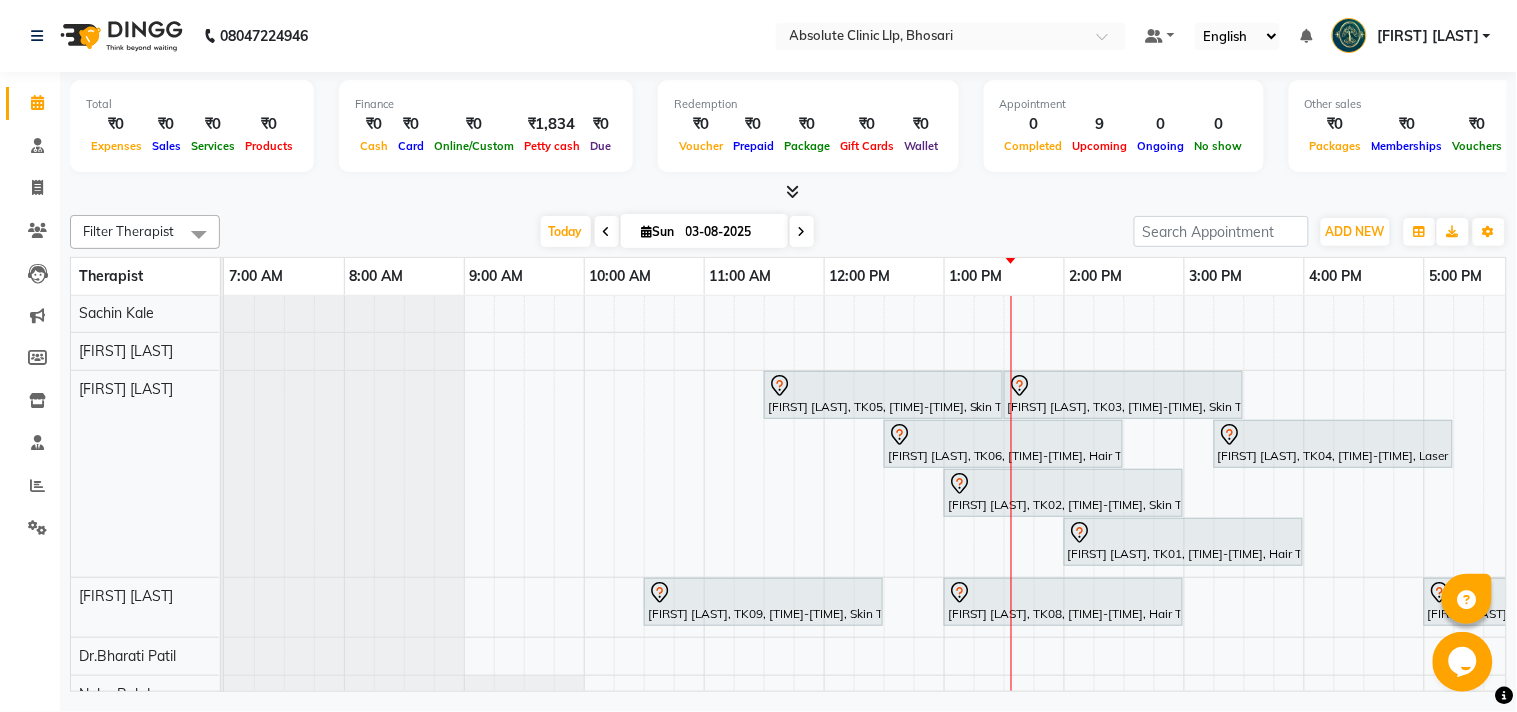 scroll, scrollTop: 112, scrollLeft: 0, axis: vertical 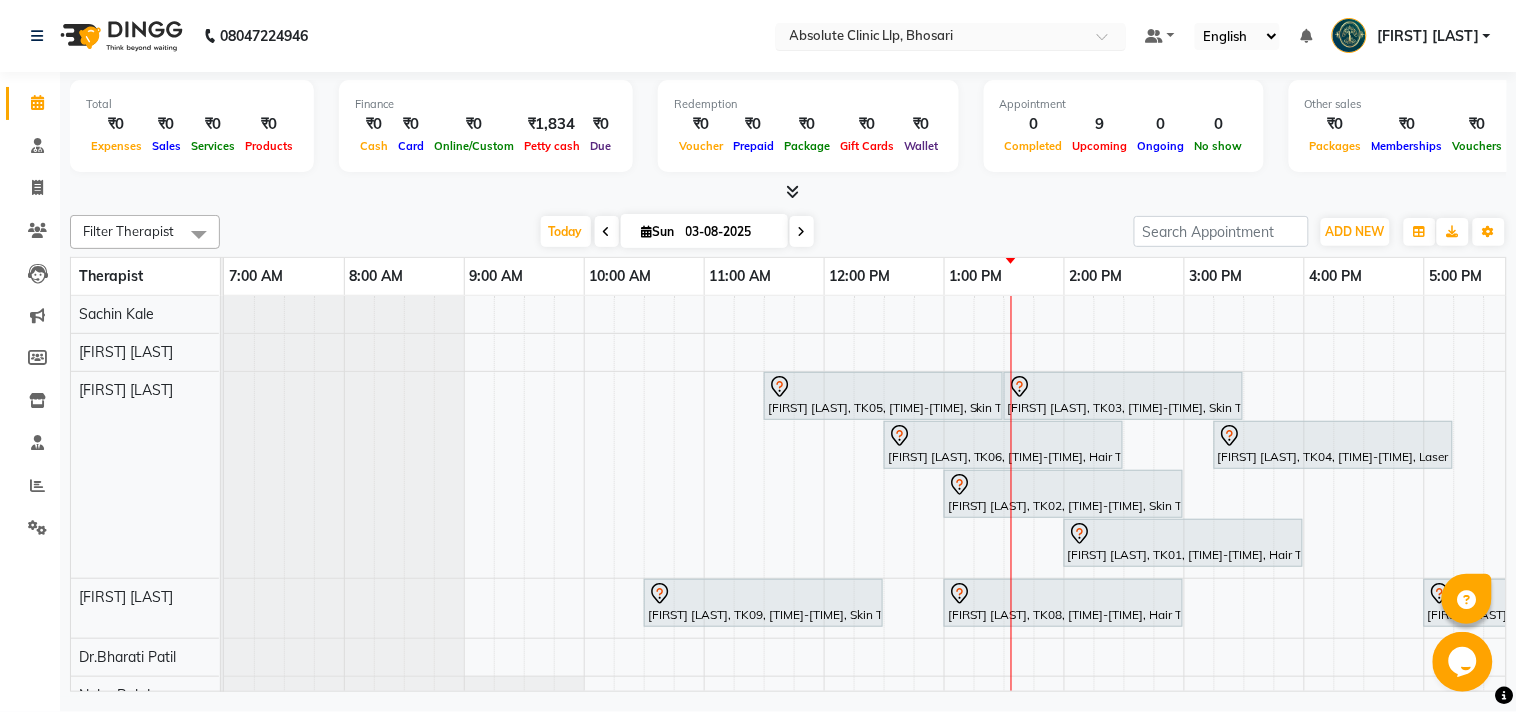 click at bounding box center [931, 38] 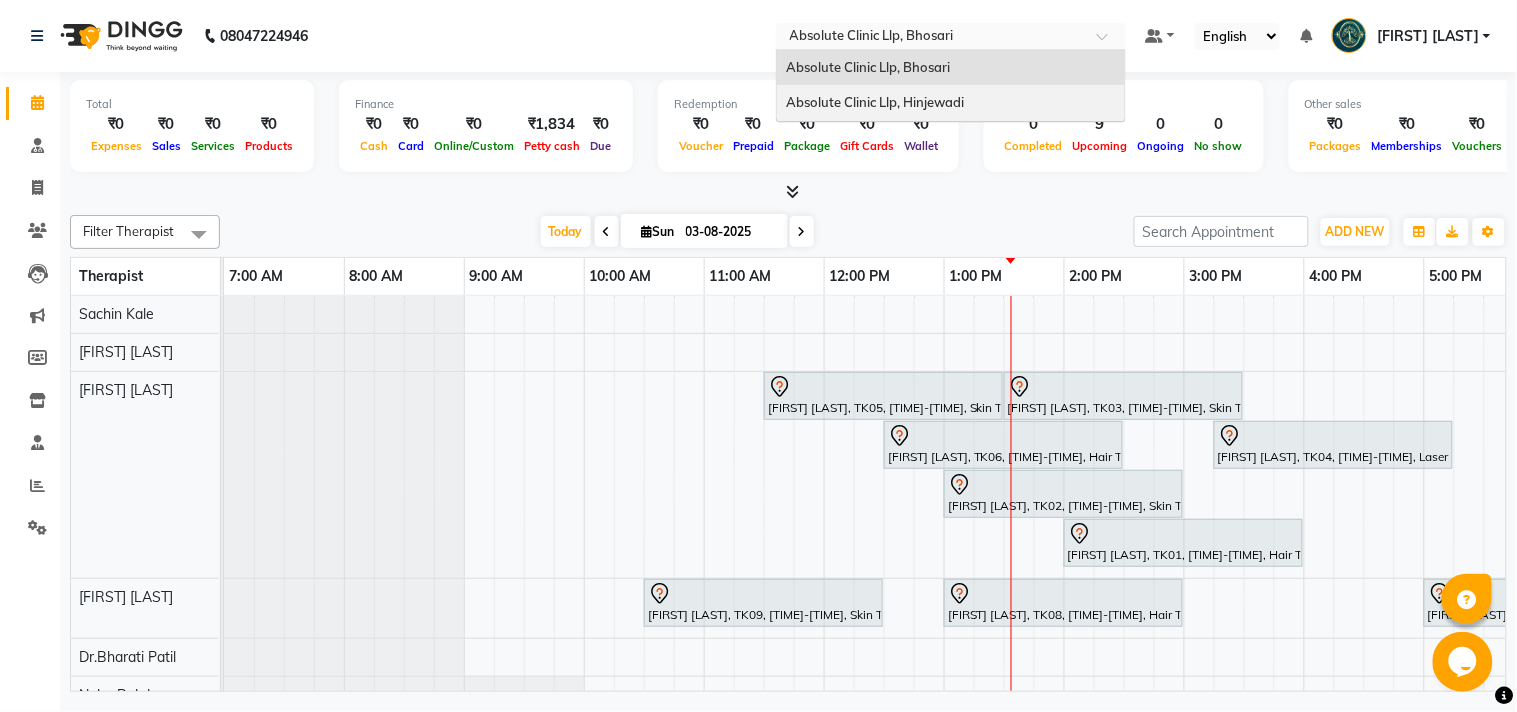 click on "Absolute Clinic Llp, Hinjewadi" at bounding box center [876, 102] 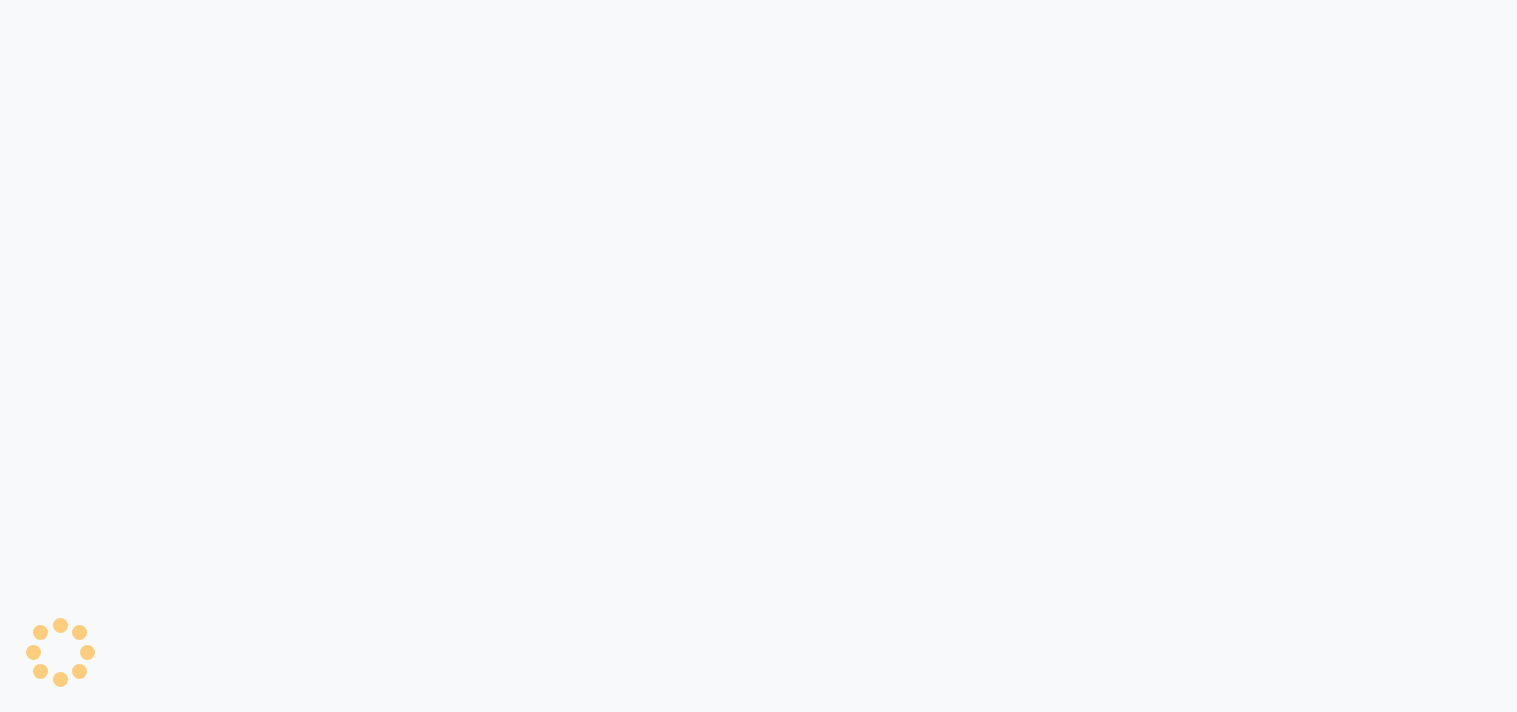 scroll, scrollTop: 0, scrollLeft: 0, axis: both 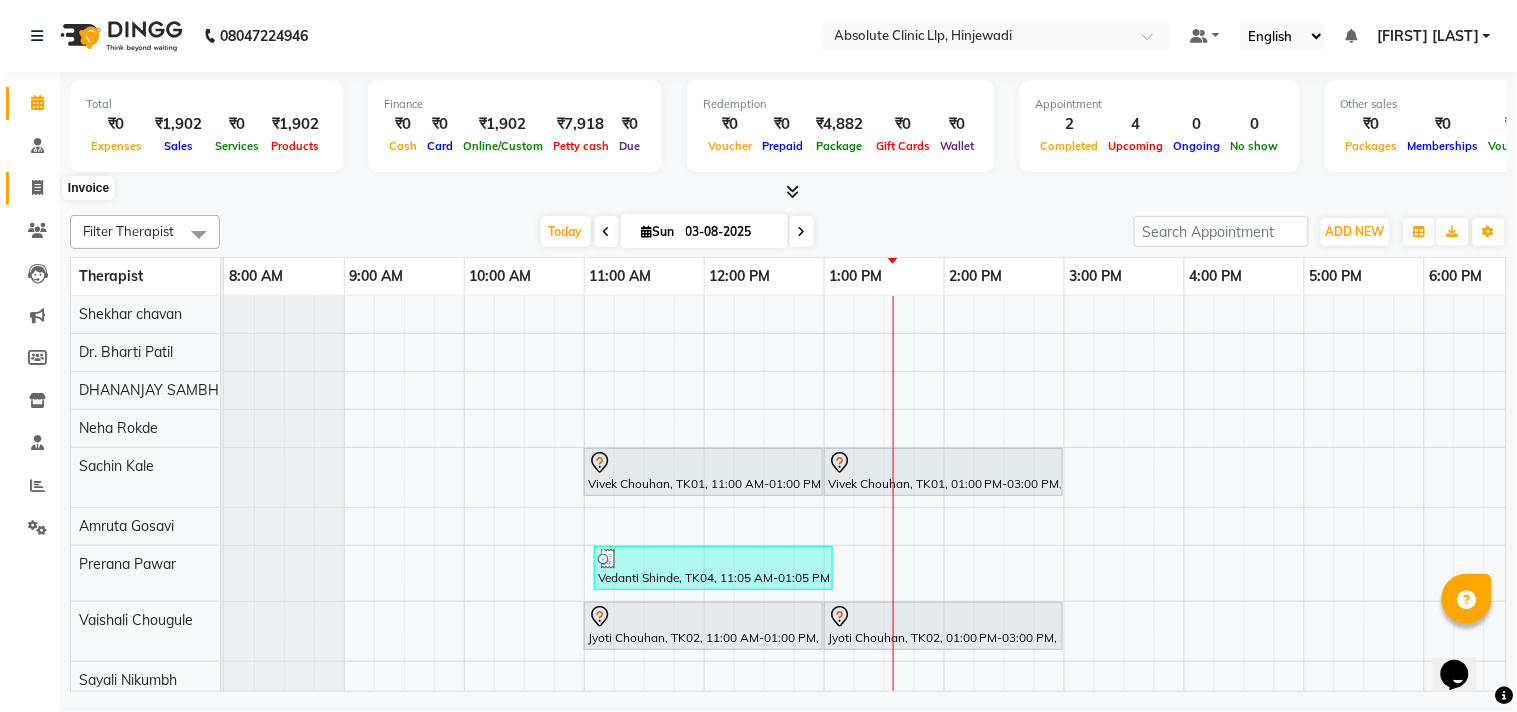 click 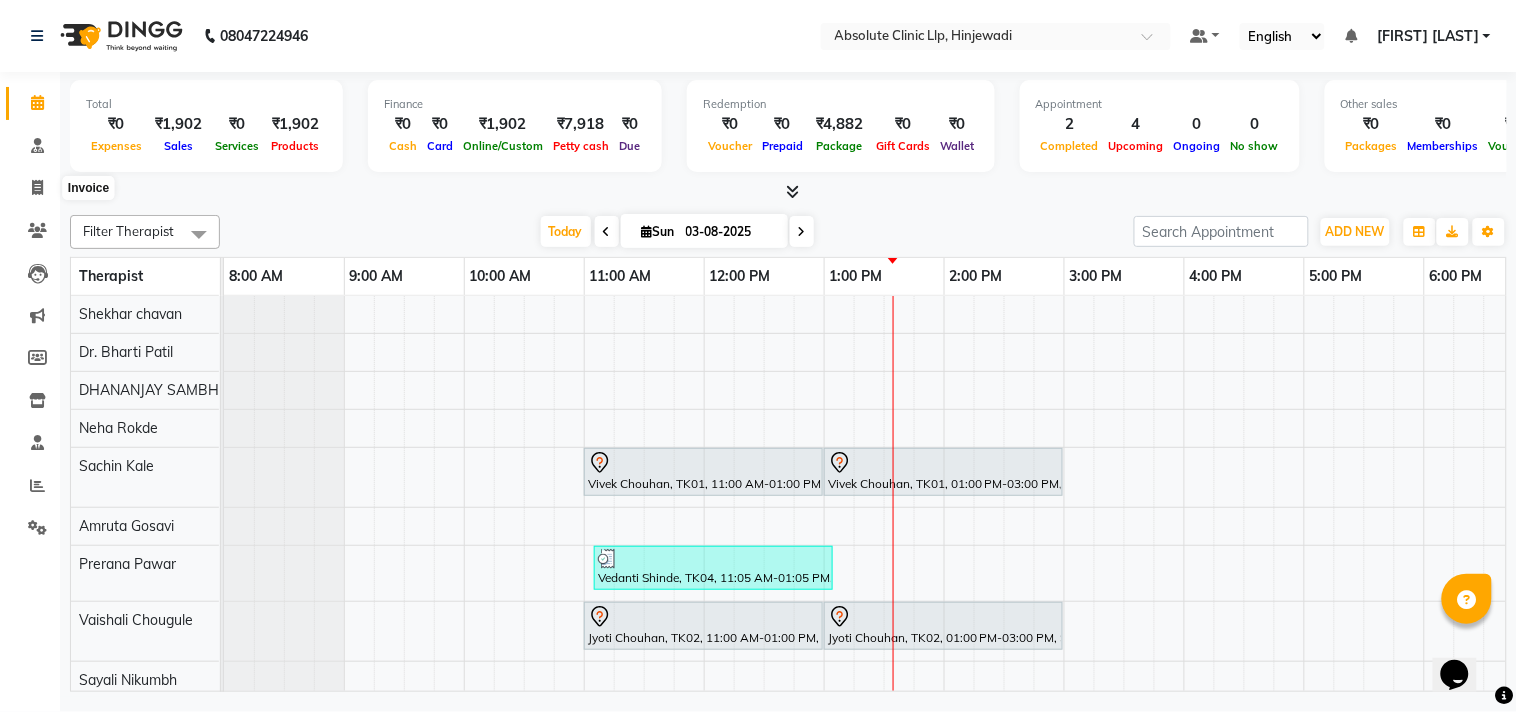 select on "5113" 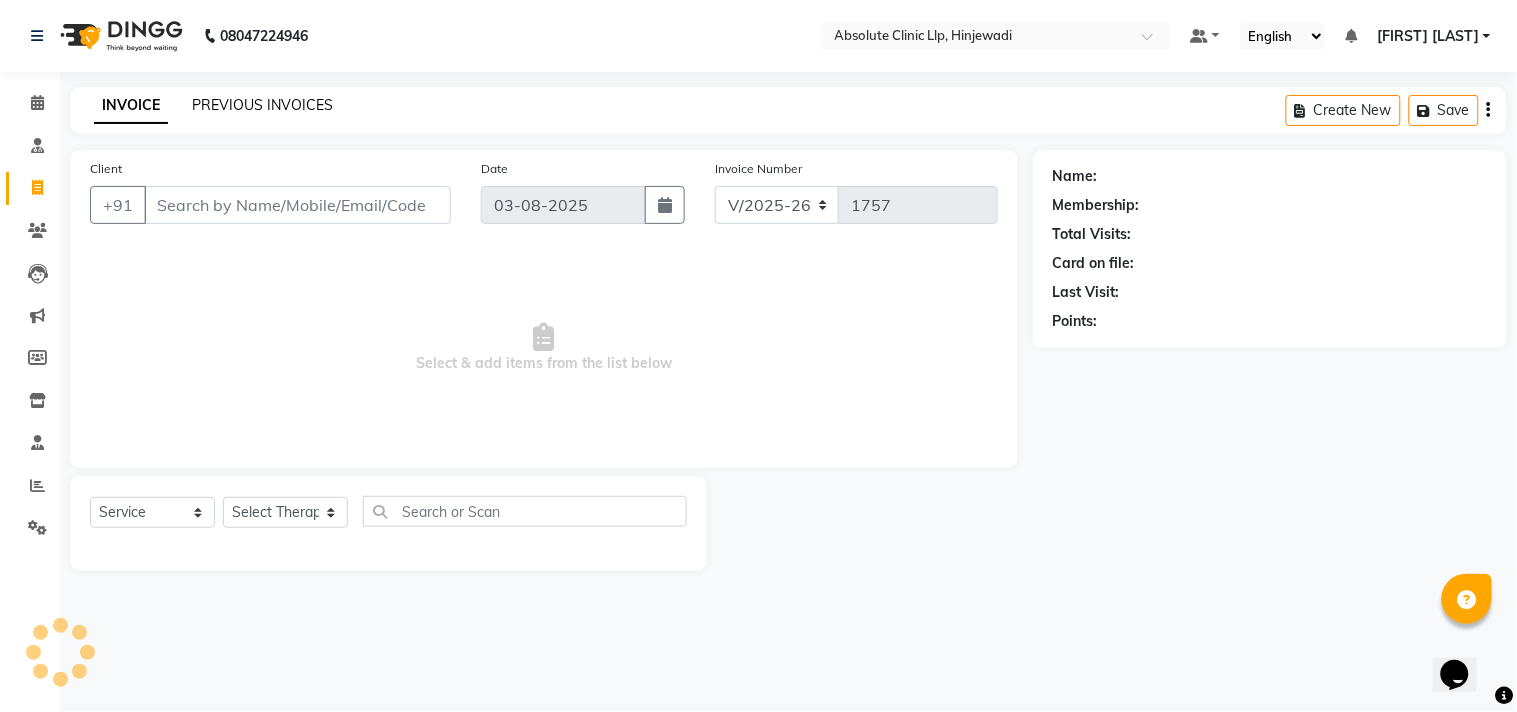 click on "PREVIOUS INVOICES" 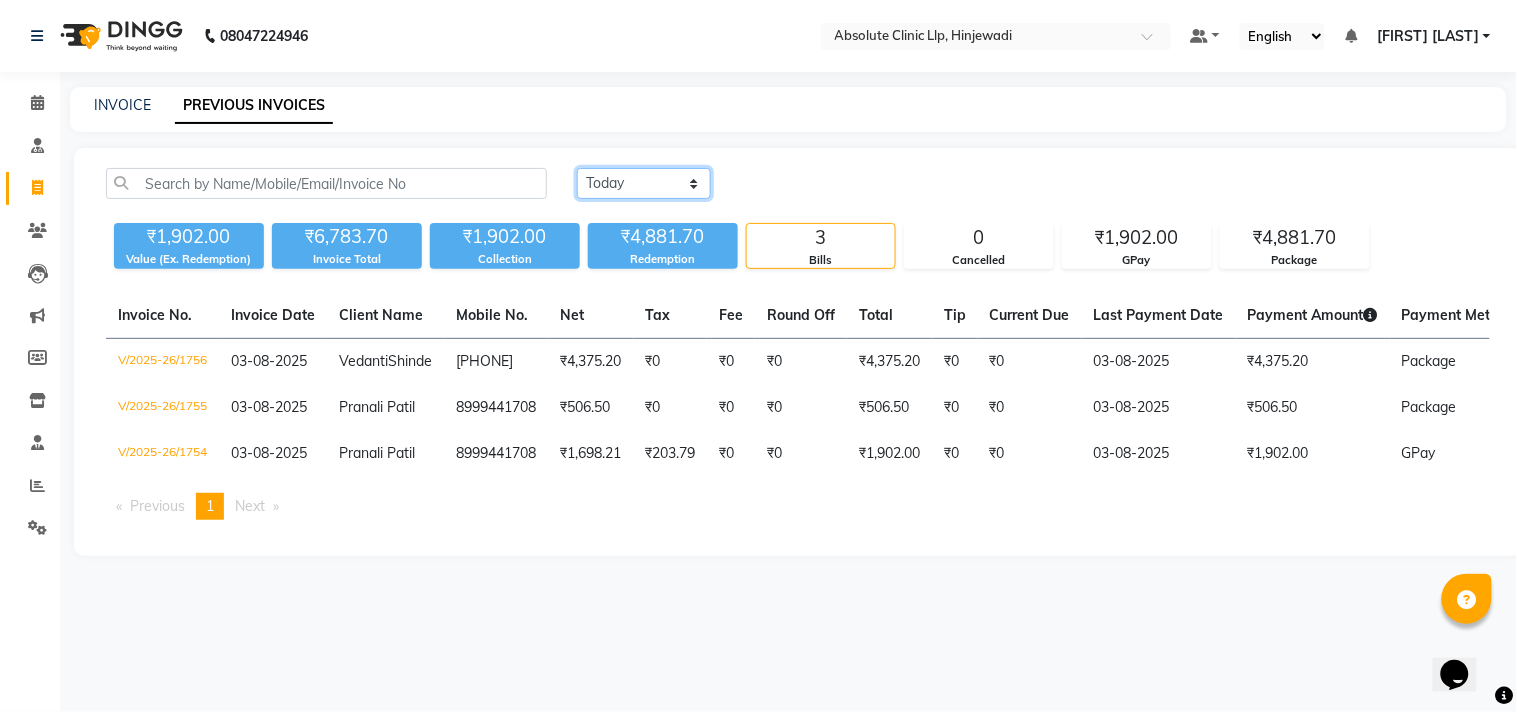 click on "Today Yesterday Custom Range" 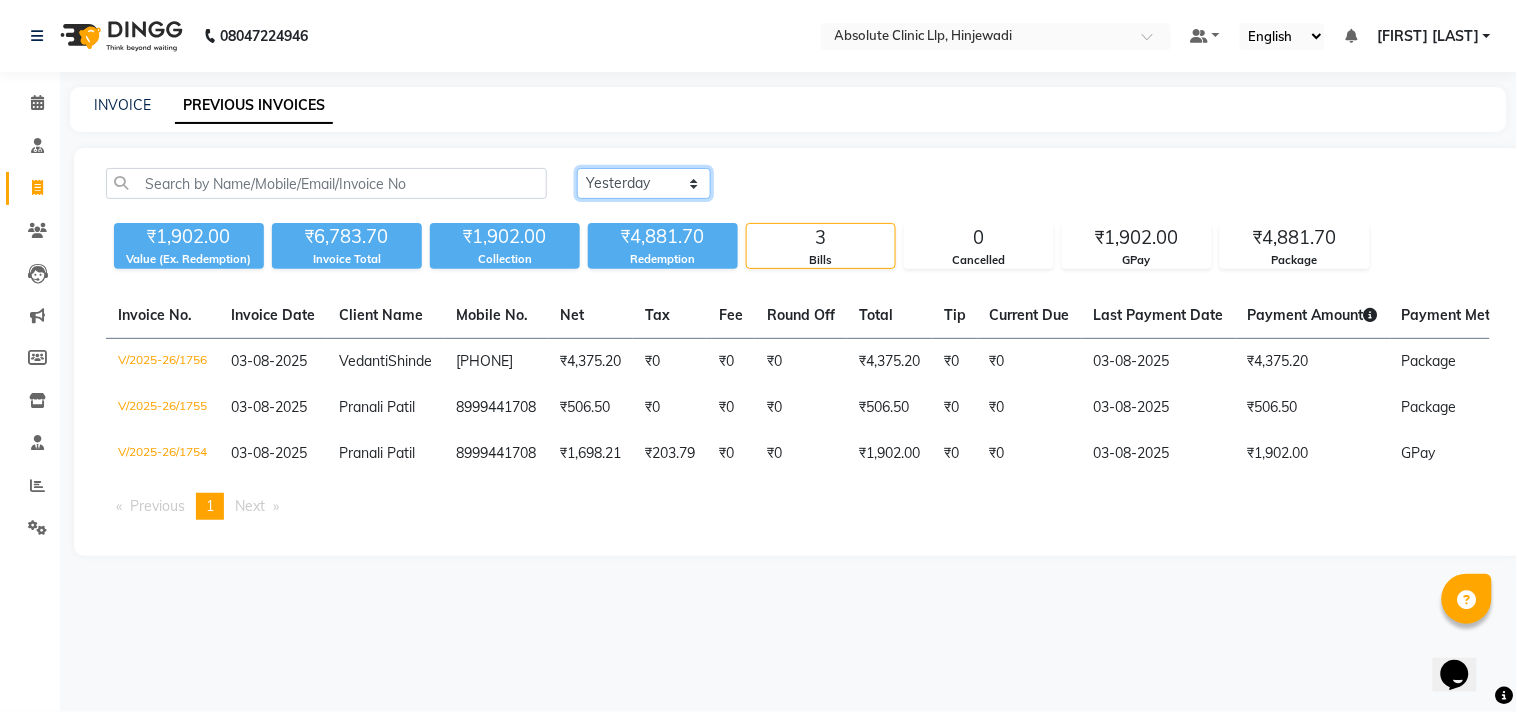 click on "Today Yesterday Custom Range" 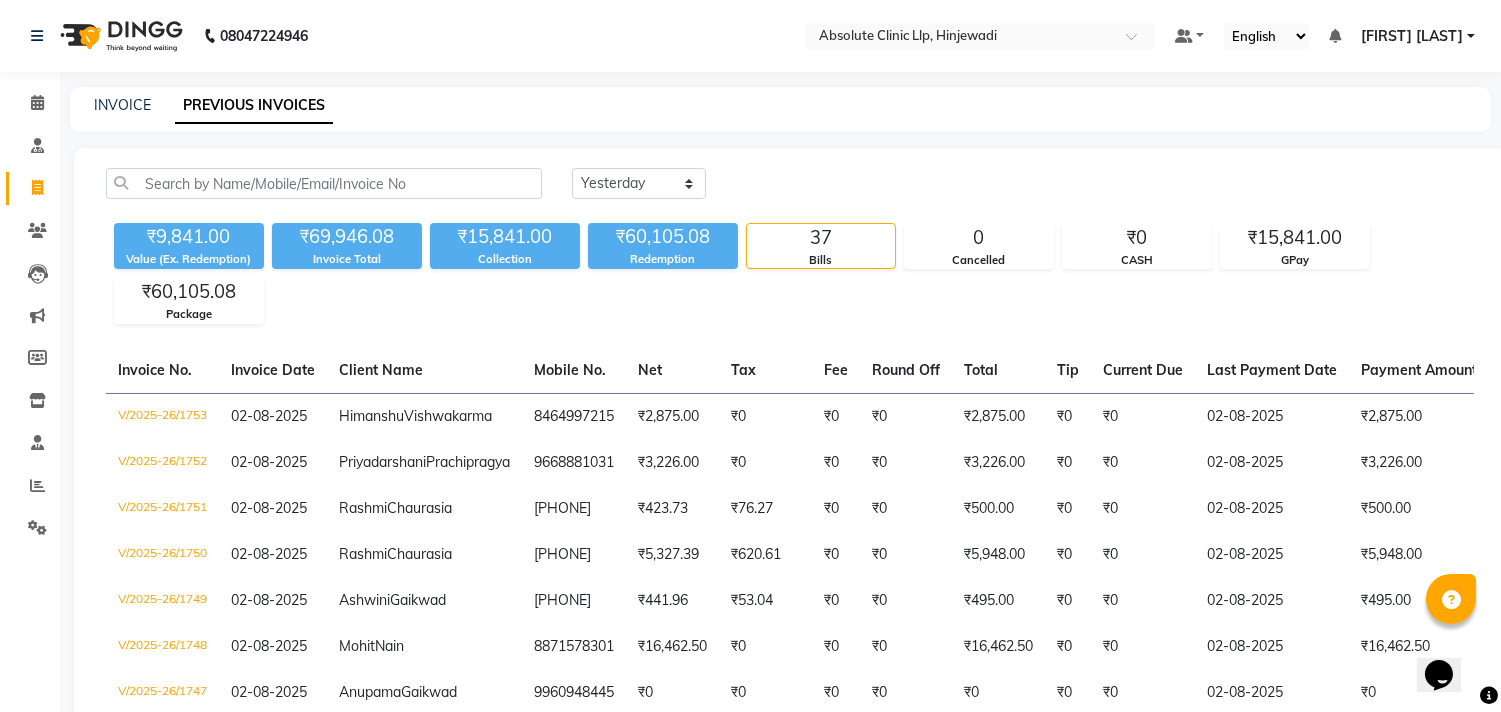 click 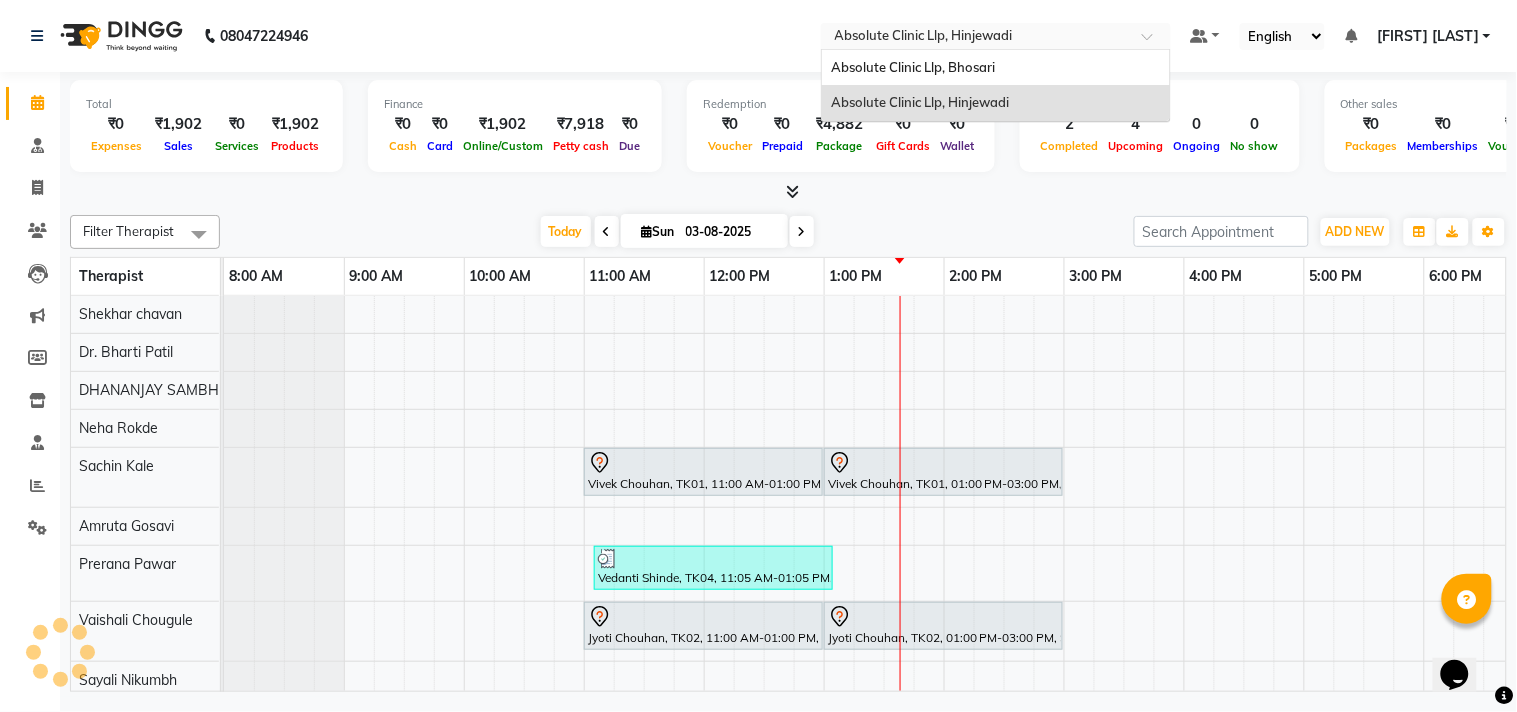 click at bounding box center (976, 38) 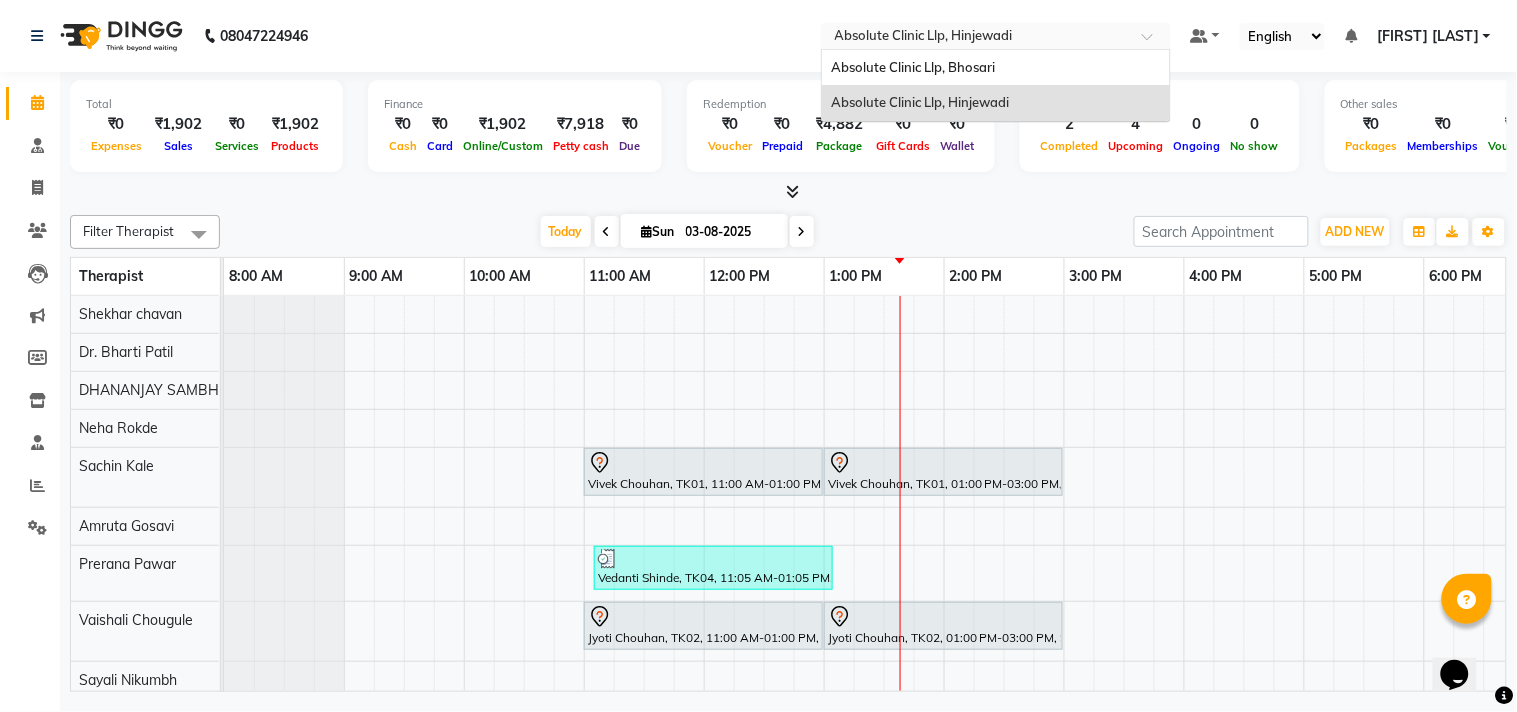 click on "Absolute Clinic Llp, Hinjewadi" at bounding box center [921, 102] 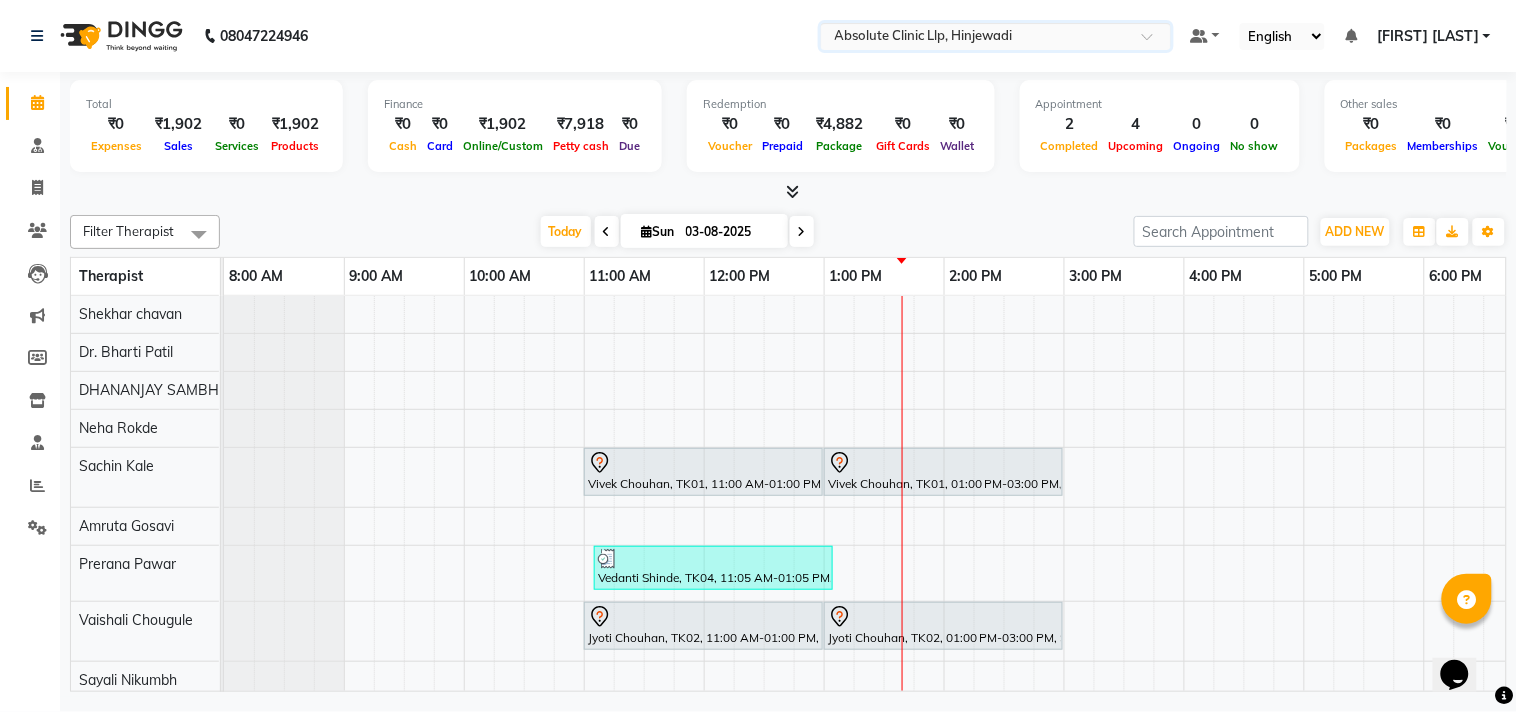 click at bounding box center [976, 38] 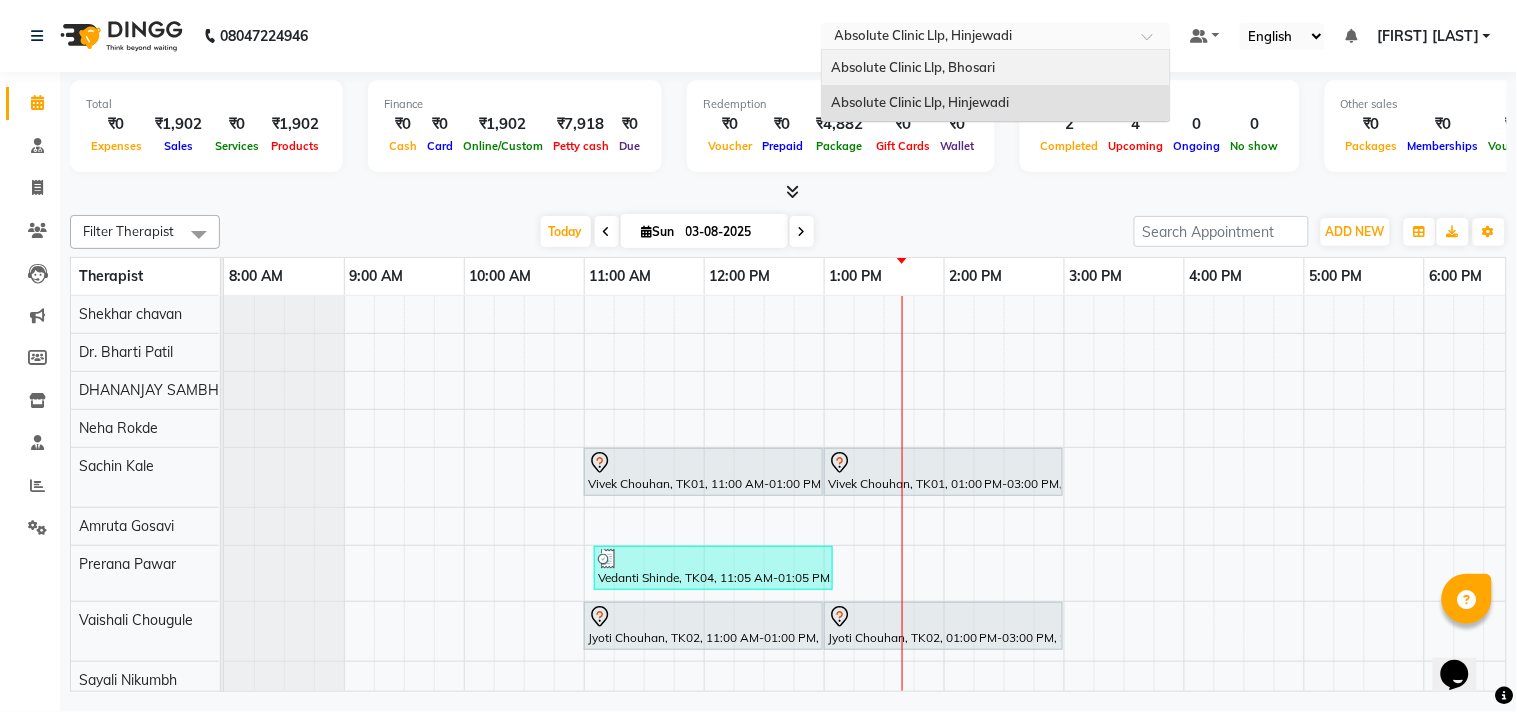 click on "Absolute Clinic Llp, Bhosari" at bounding box center [996, 68] 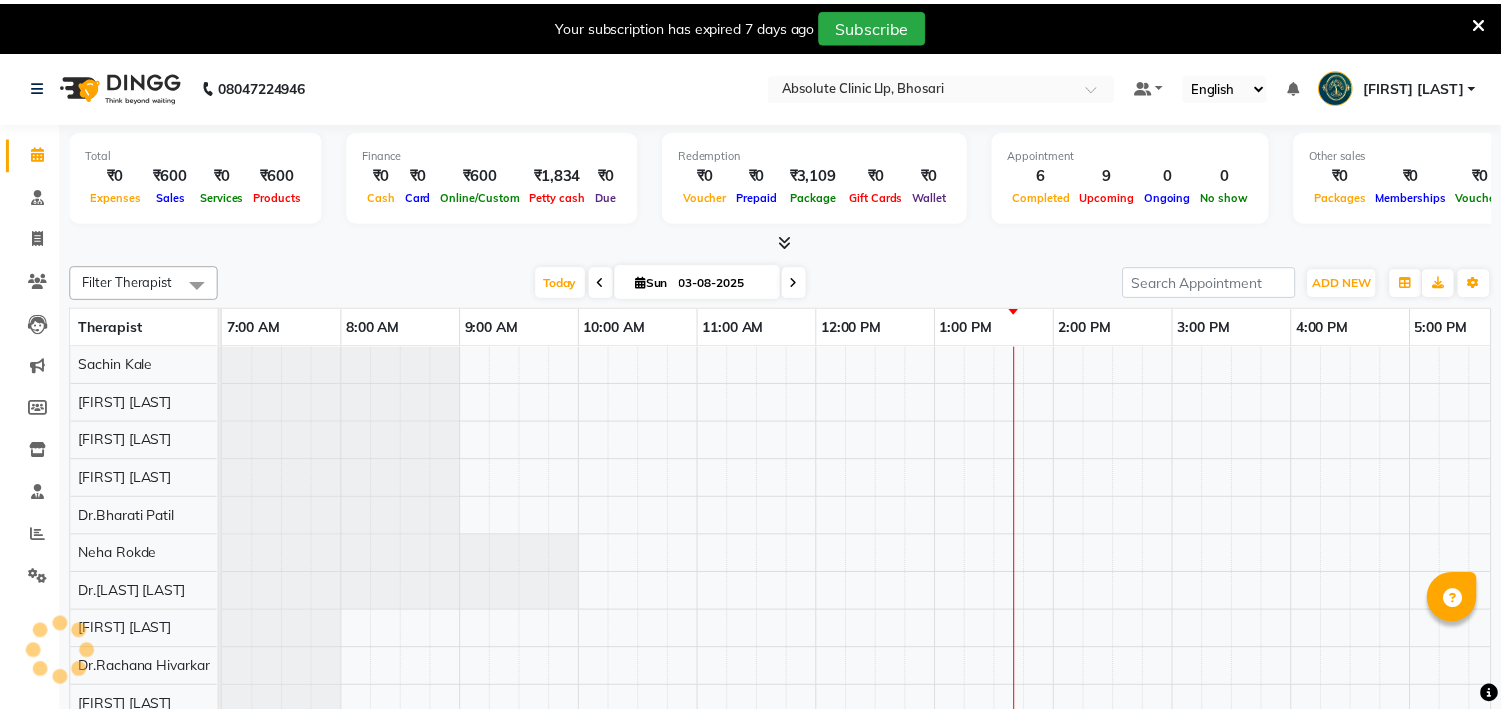 scroll, scrollTop: 0, scrollLeft: 0, axis: both 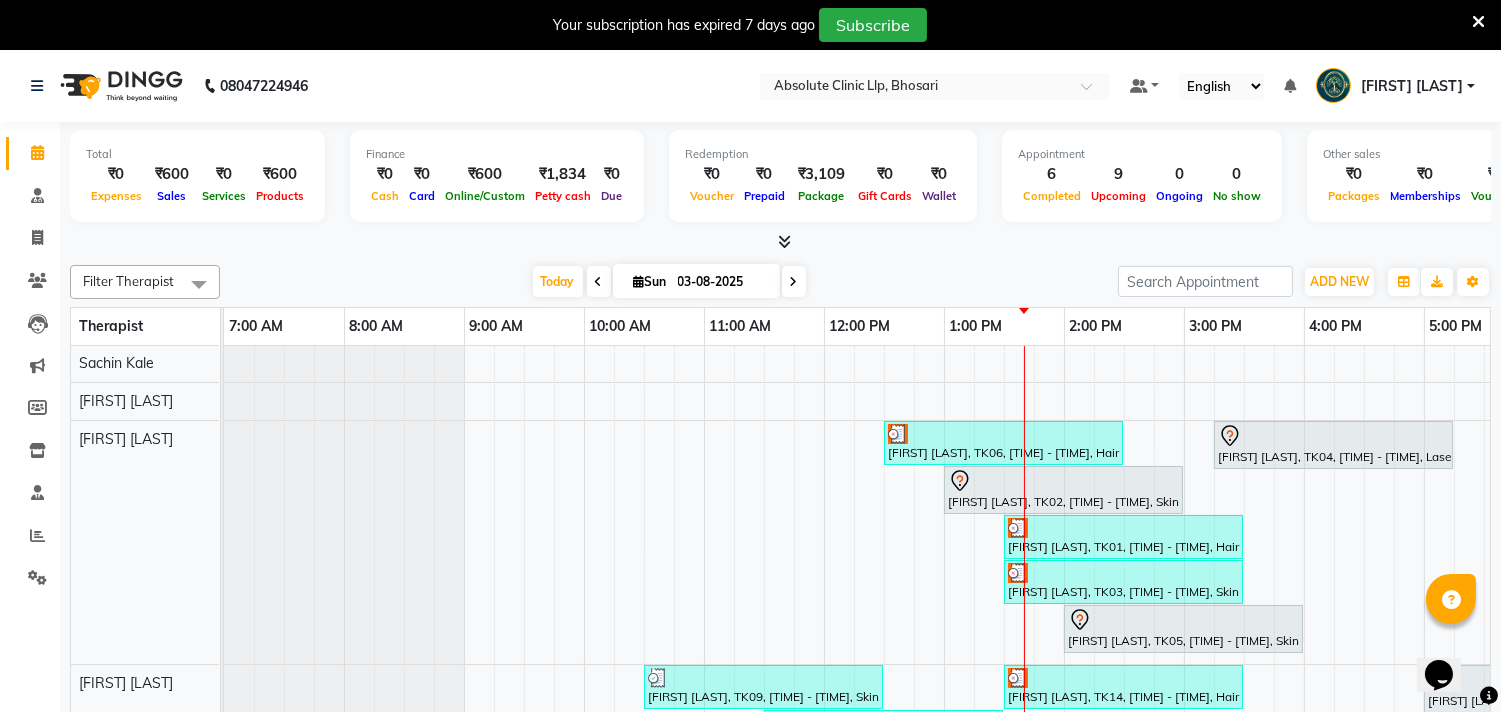 click at bounding box center [1478, 22] 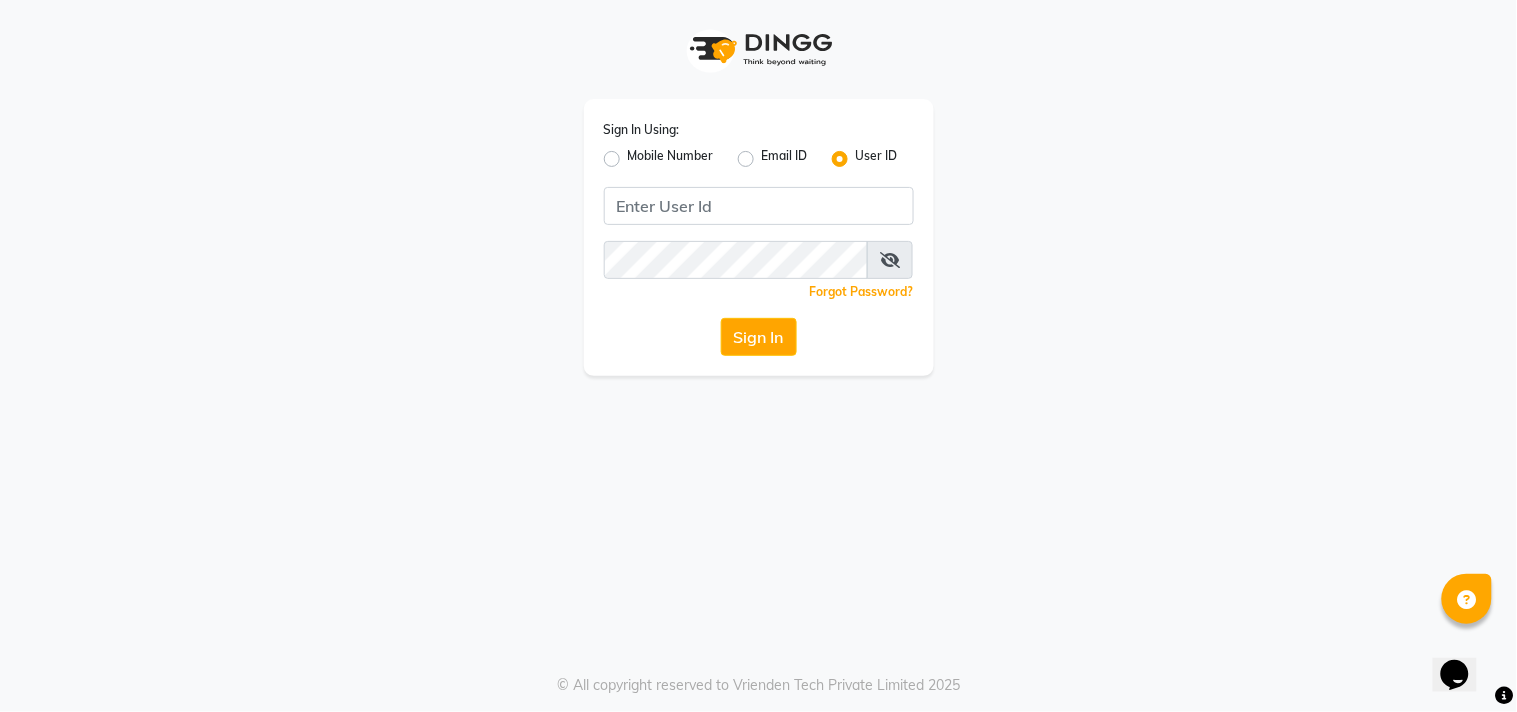 click on "Mobile Number" 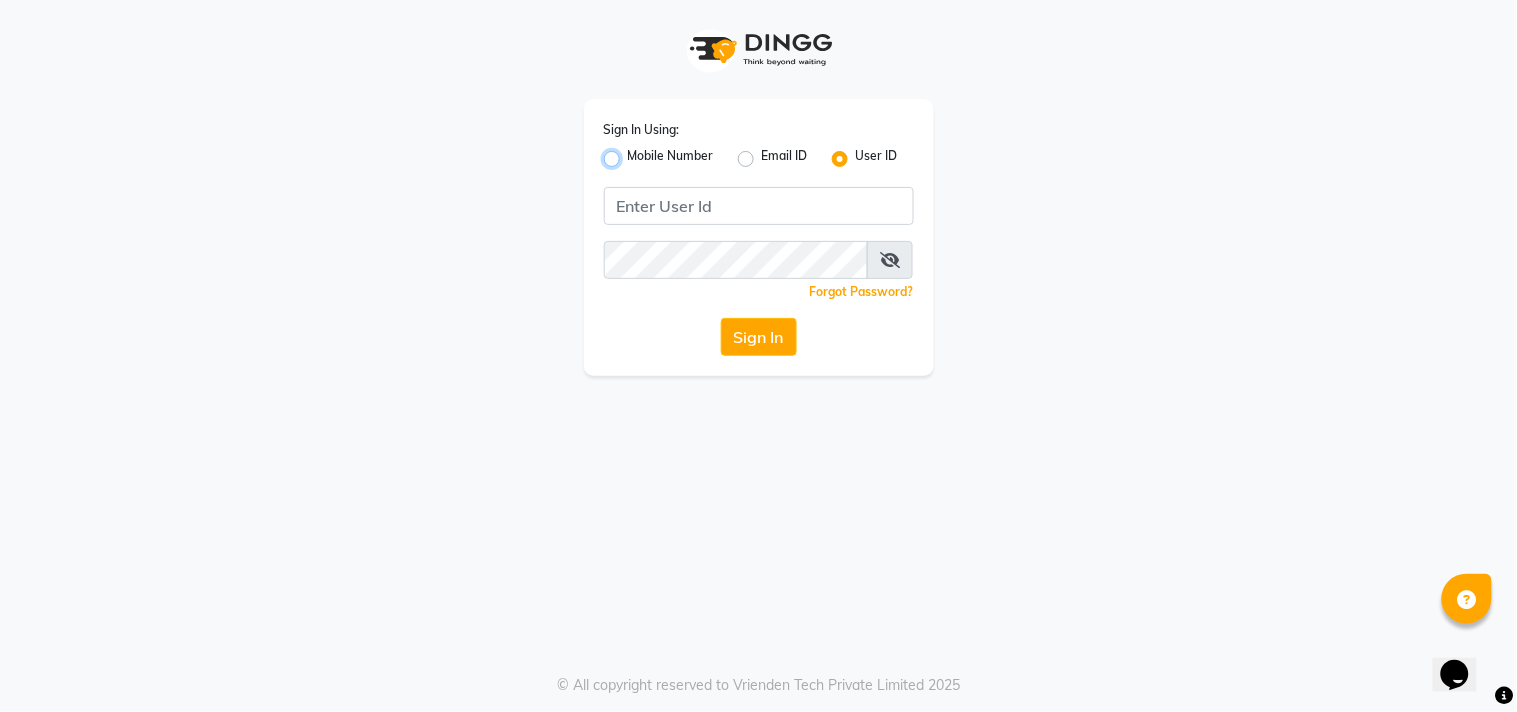 click on "Mobile Number" at bounding box center (634, 153) 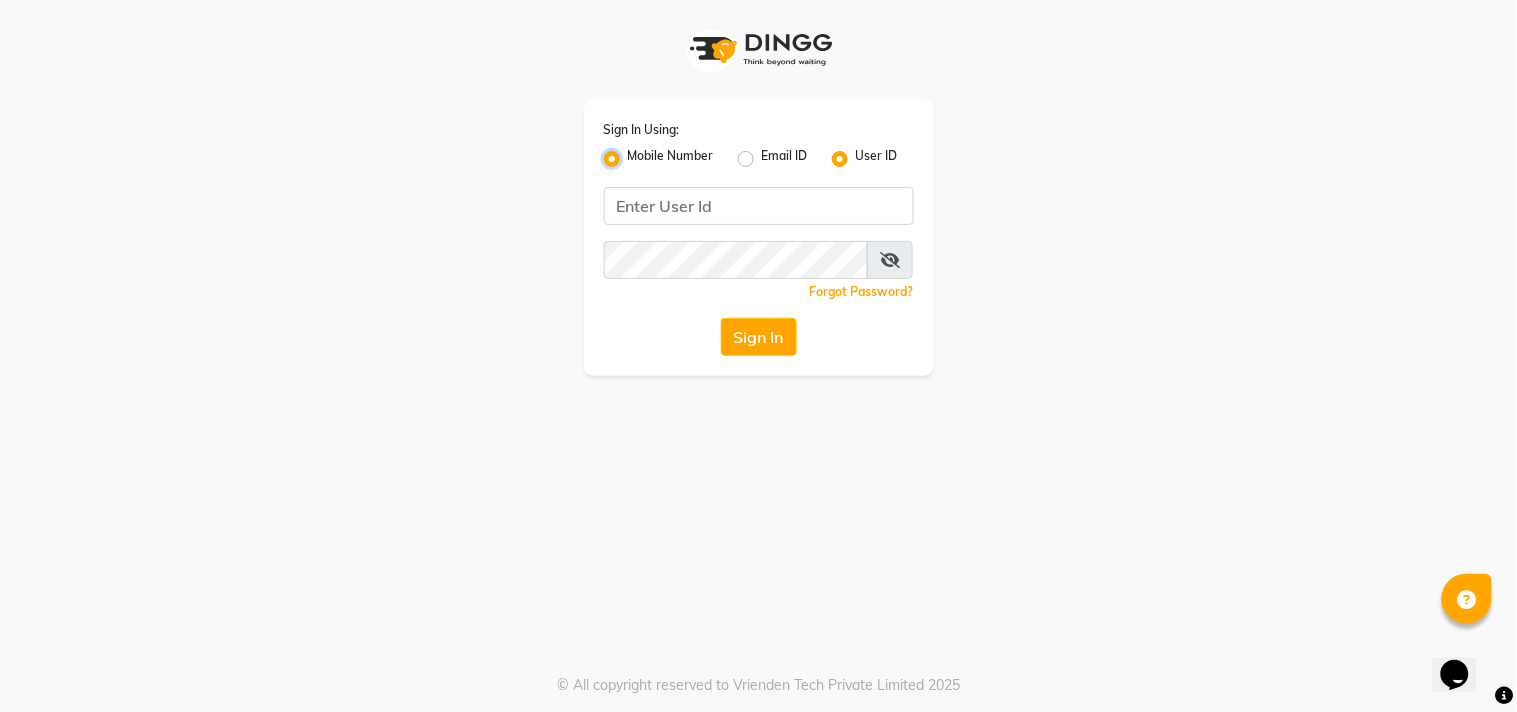 radio on "false" 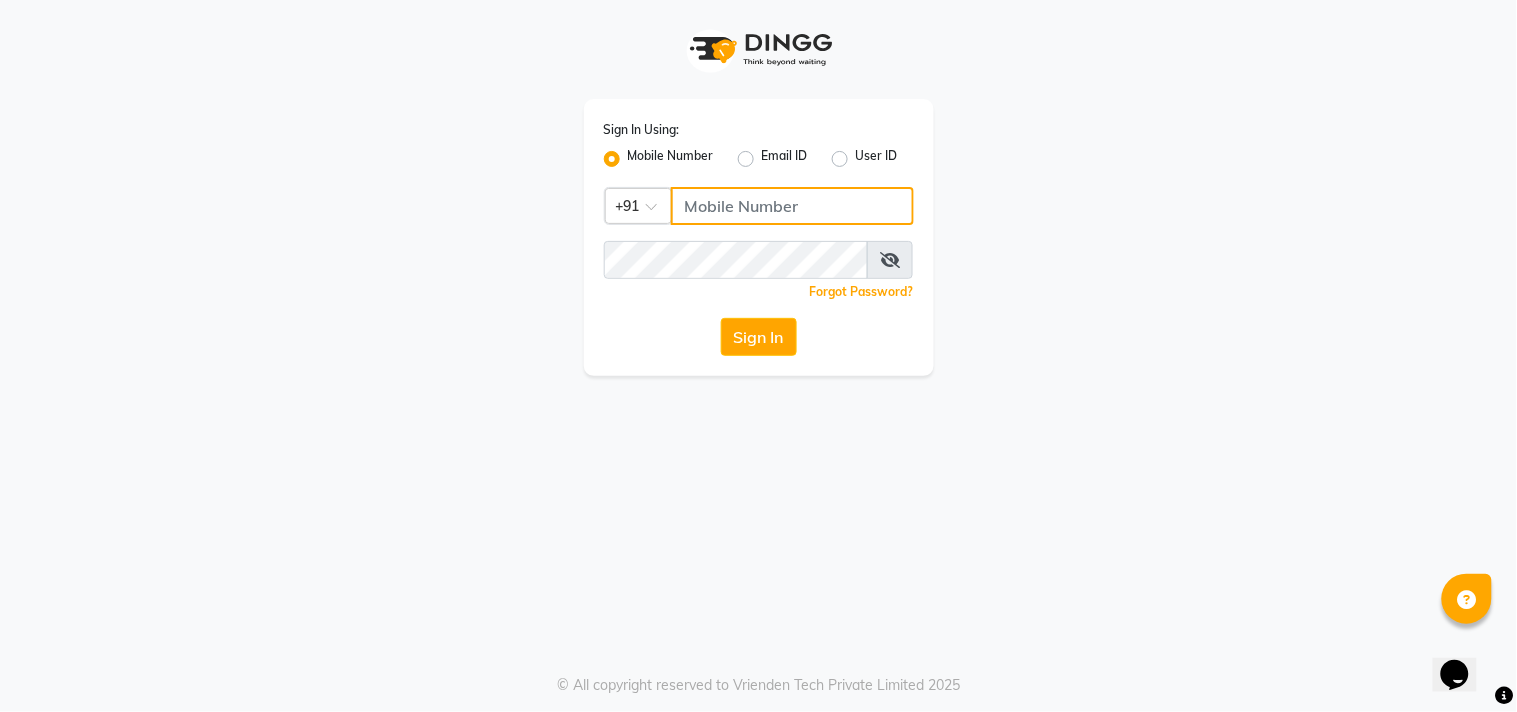 click 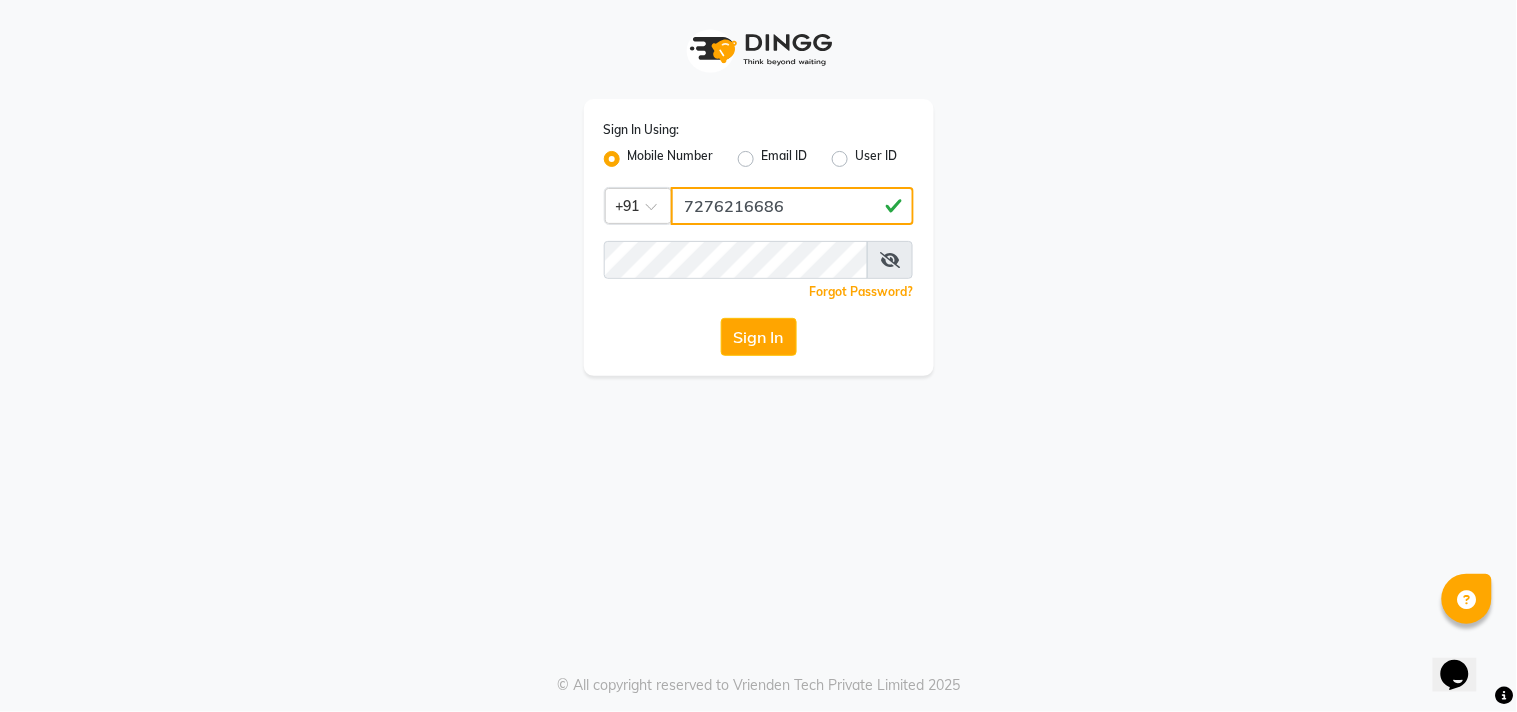 type on "7276216686" 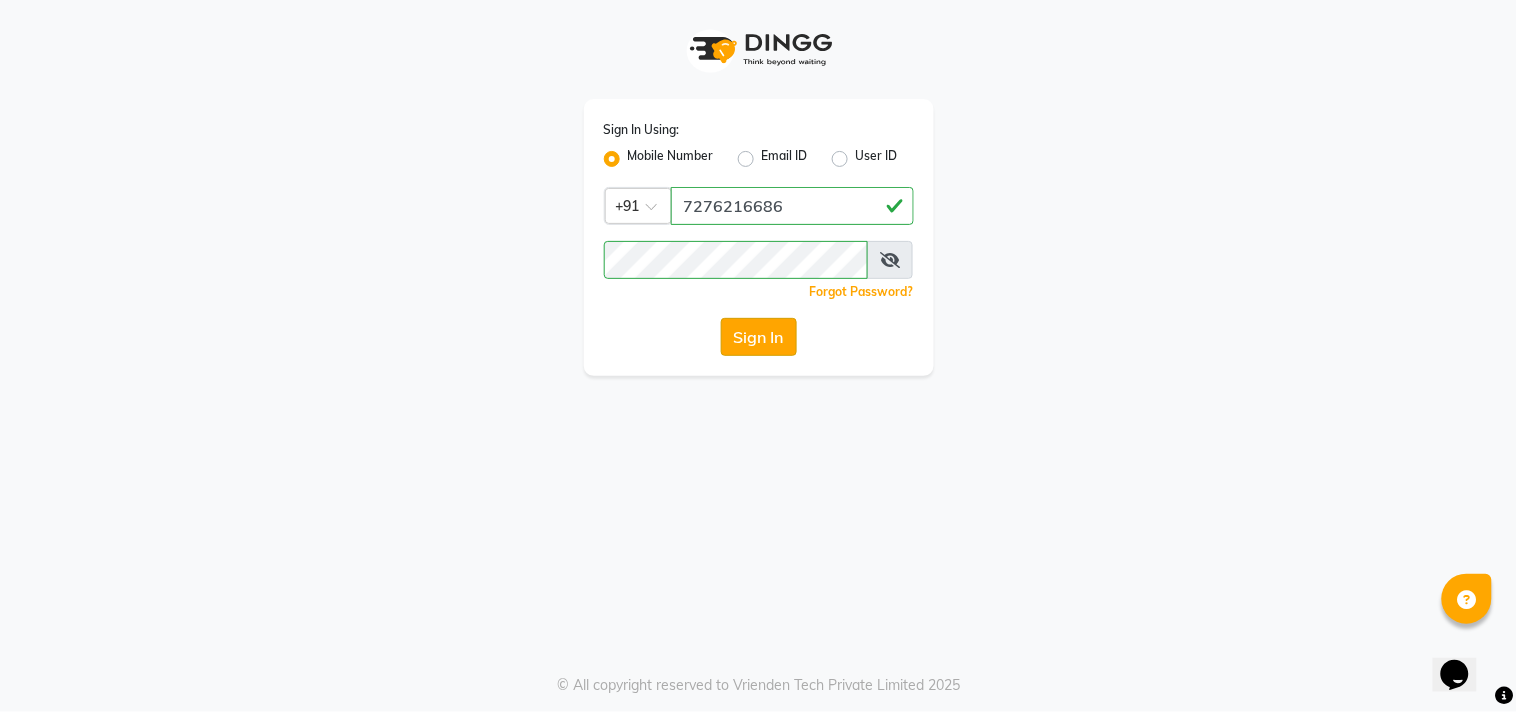click on "Sign In" 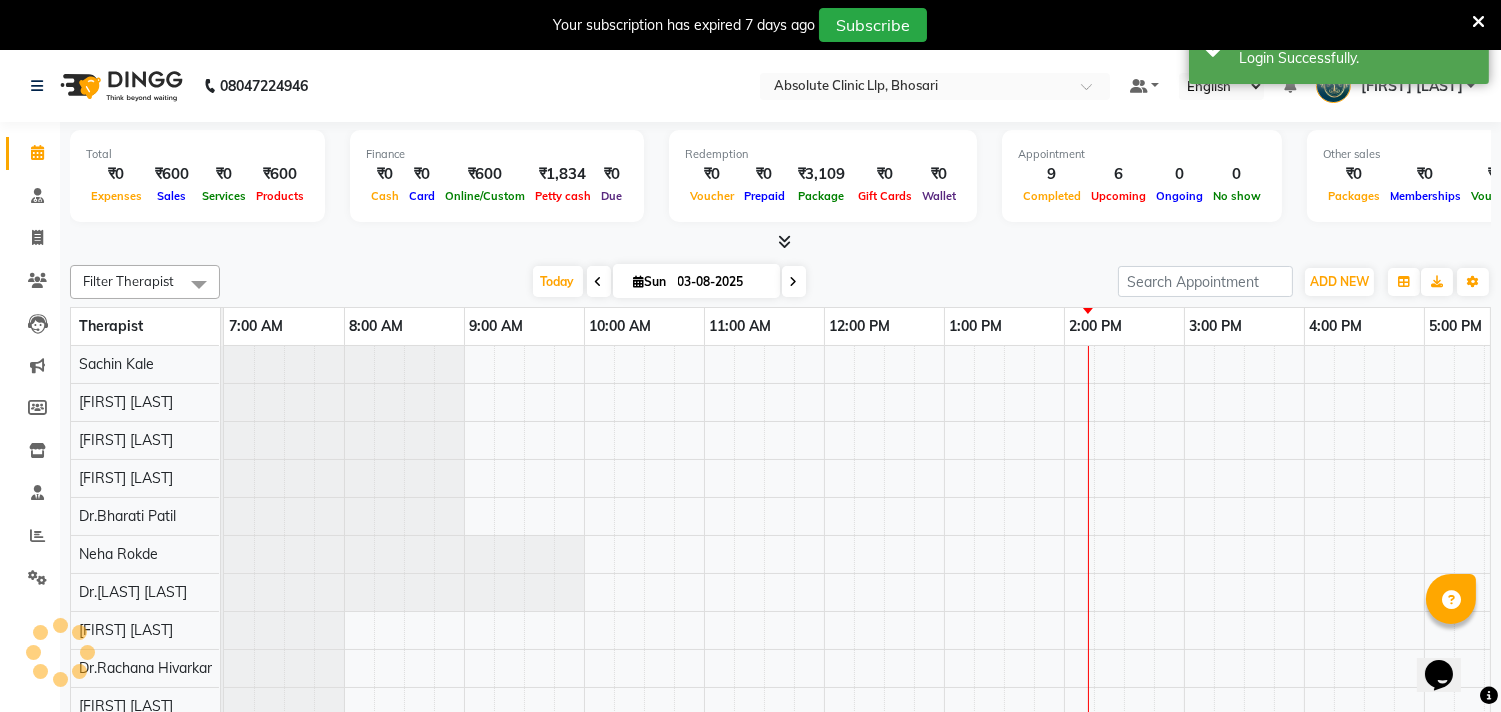 scroll, scrollTop: 1, scrollLeft: 0, axis: vertical 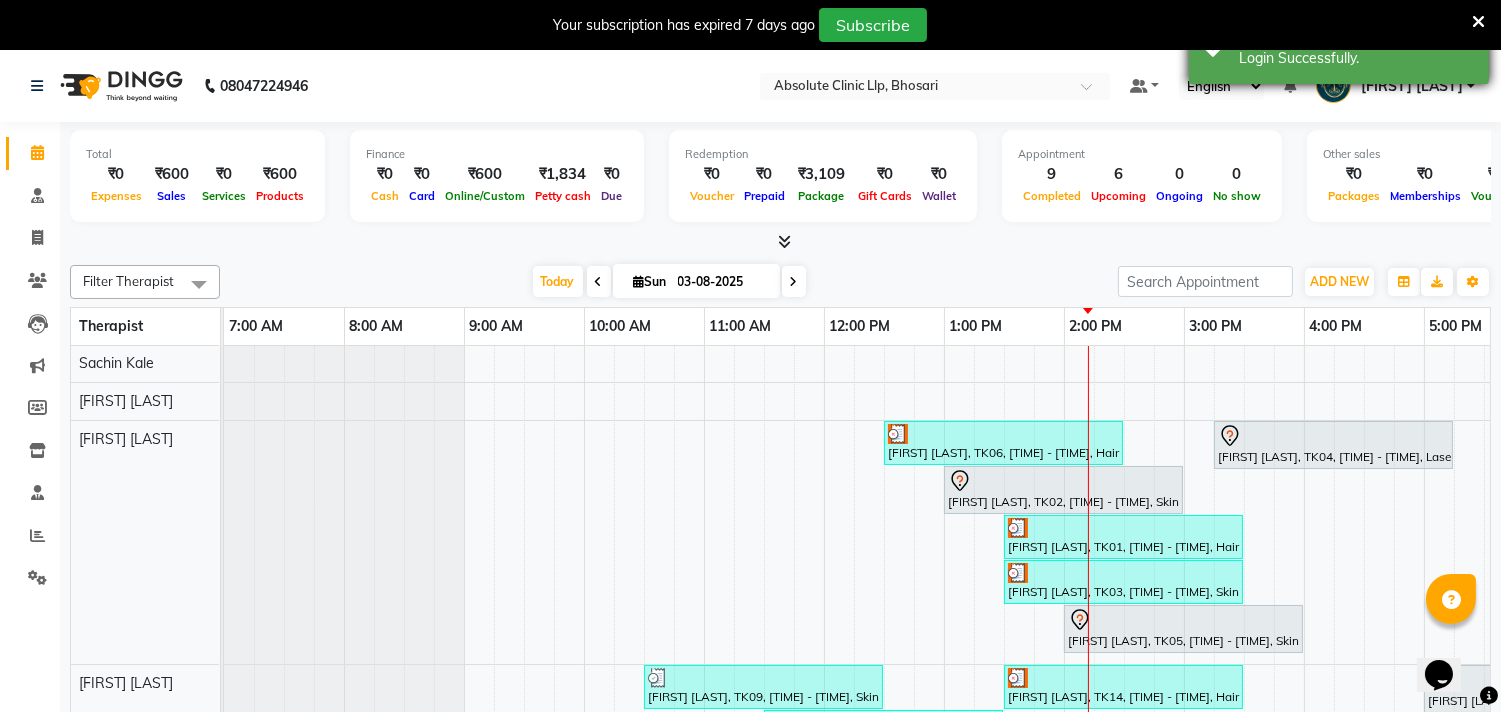 click at bounding box center [1478, 22] 